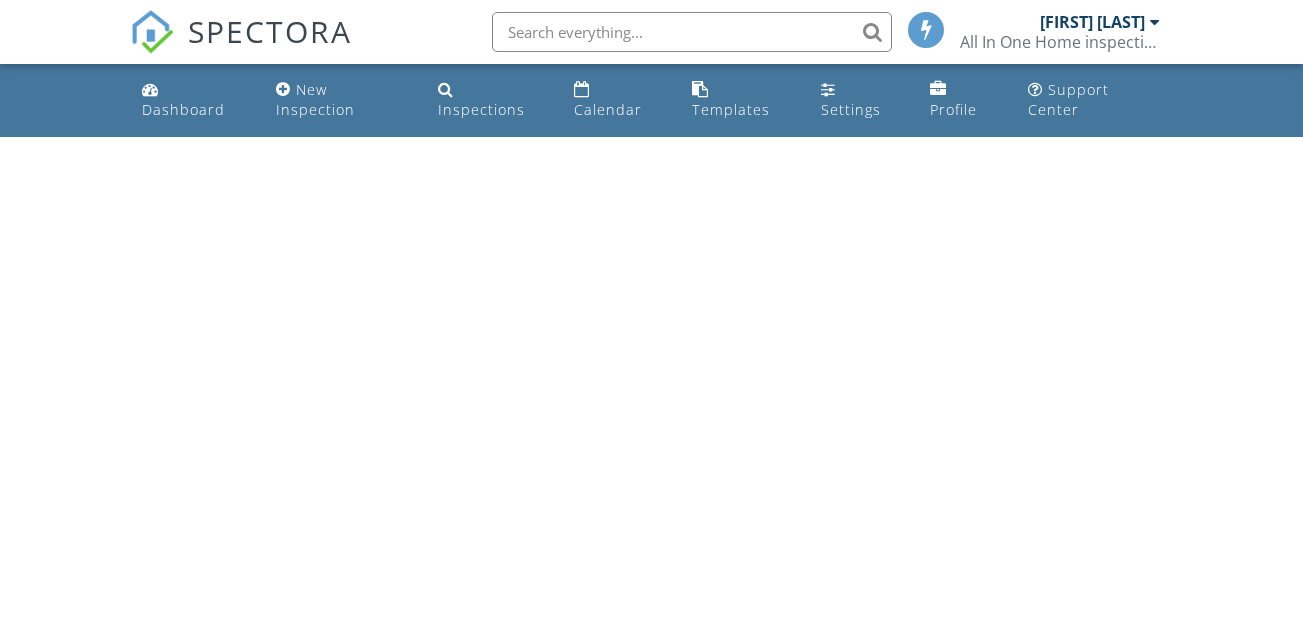 scroll, scrollTop: 0, scrollLeft: 0, axis: both 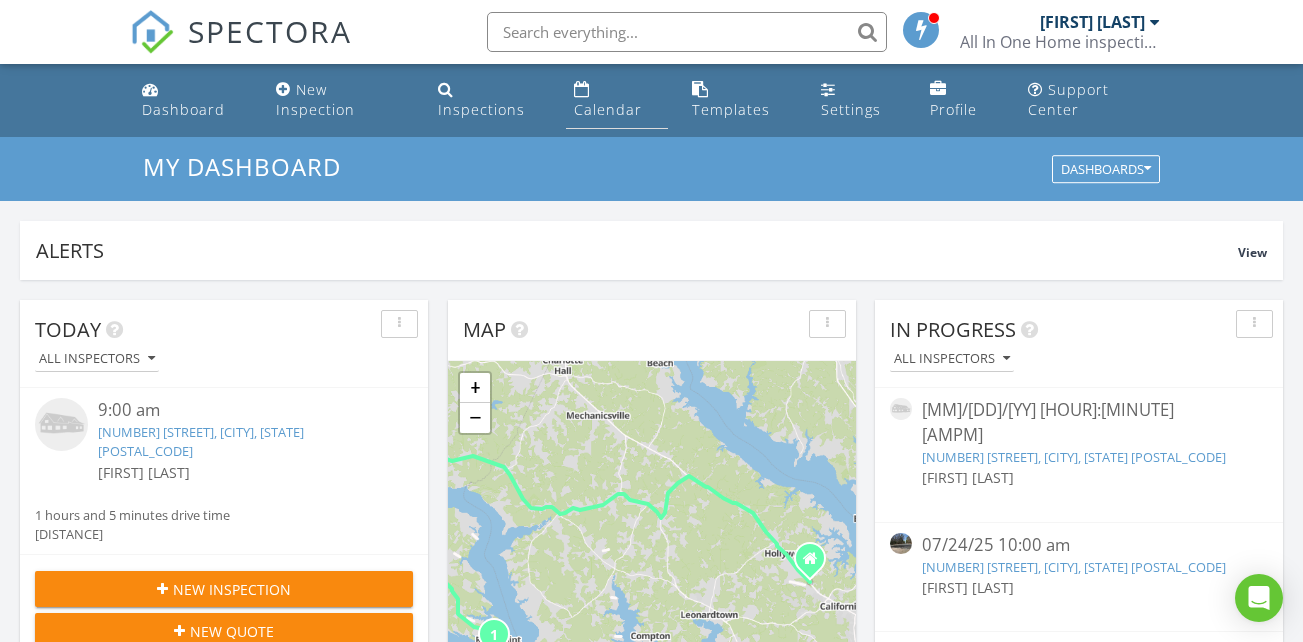 click on "Calendar" at bounding box center (608, 109) 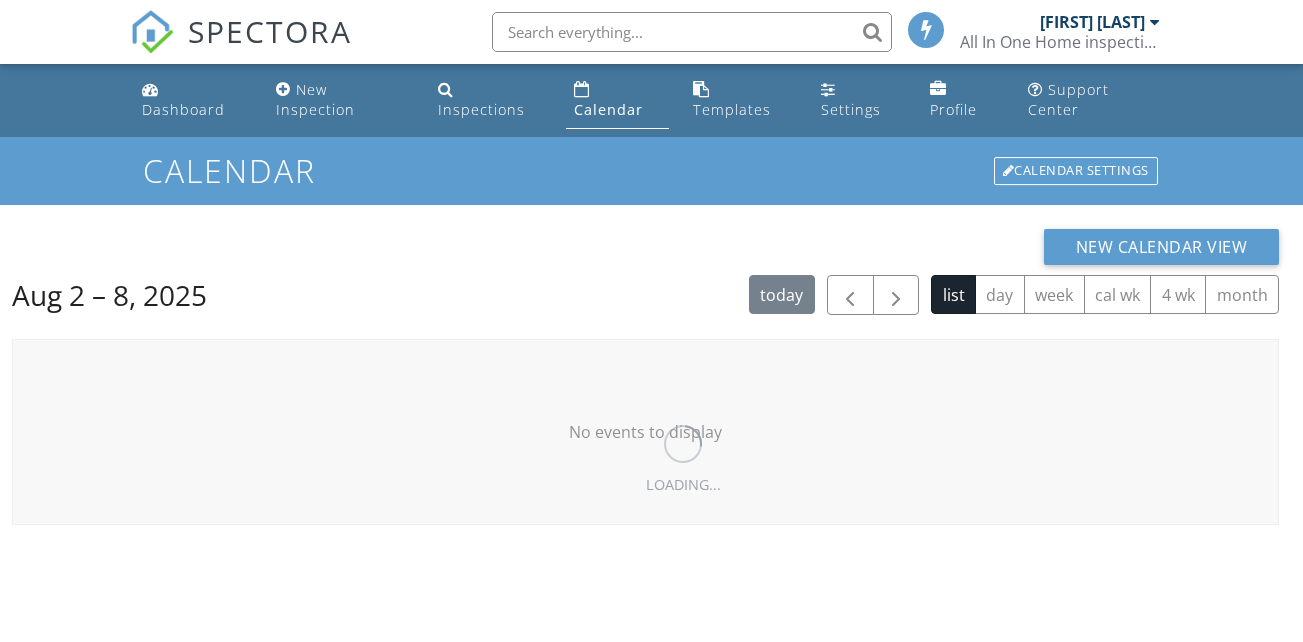scroll, scrollTop: 0, scrollLeft: 0, axis: both 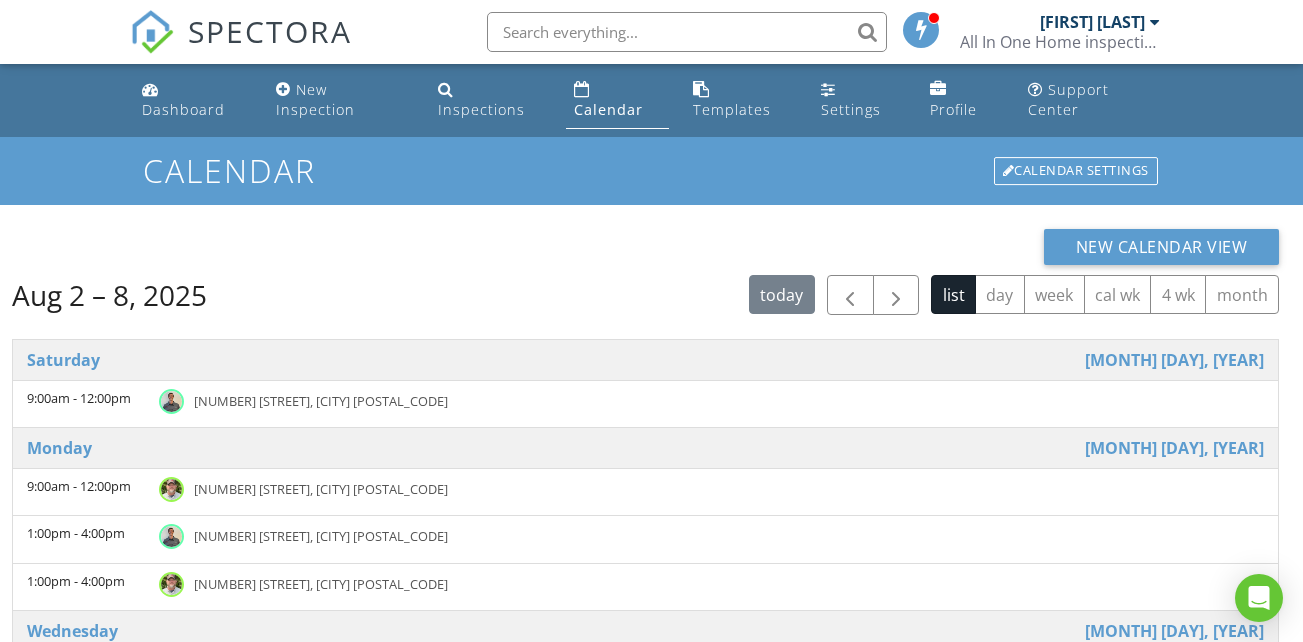 click on "Calendar" at bounding box center [608, 109] 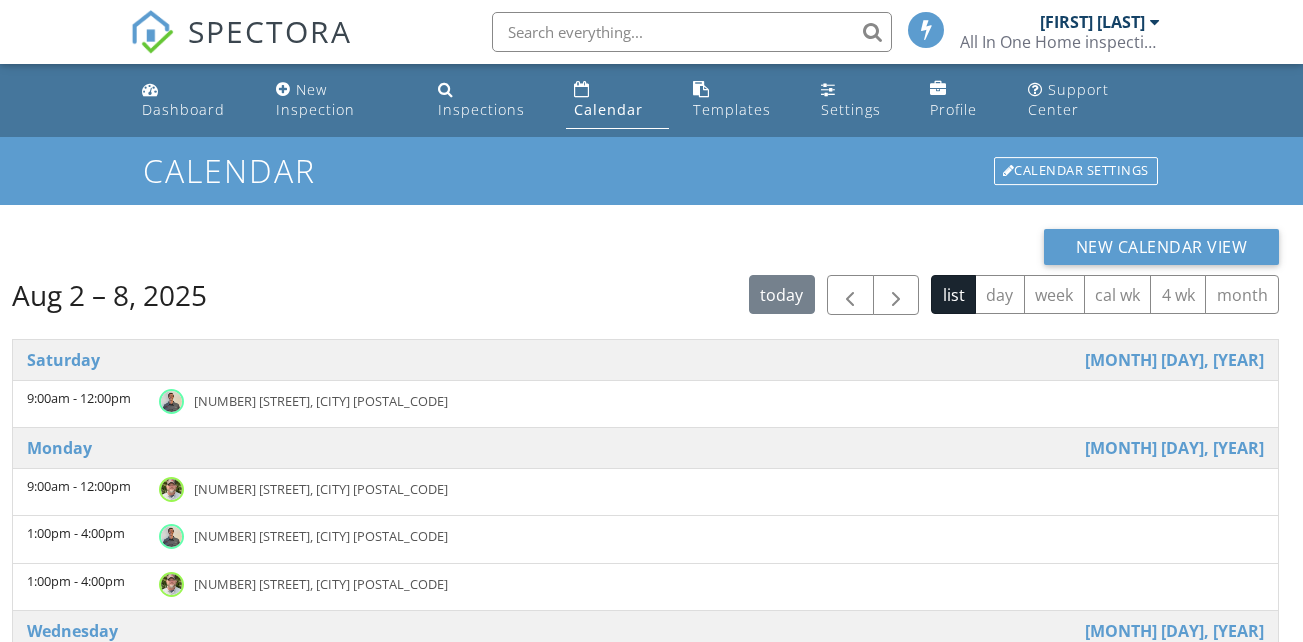 scroll, scrollTop: 0, scrollLeft: 0, axis: both 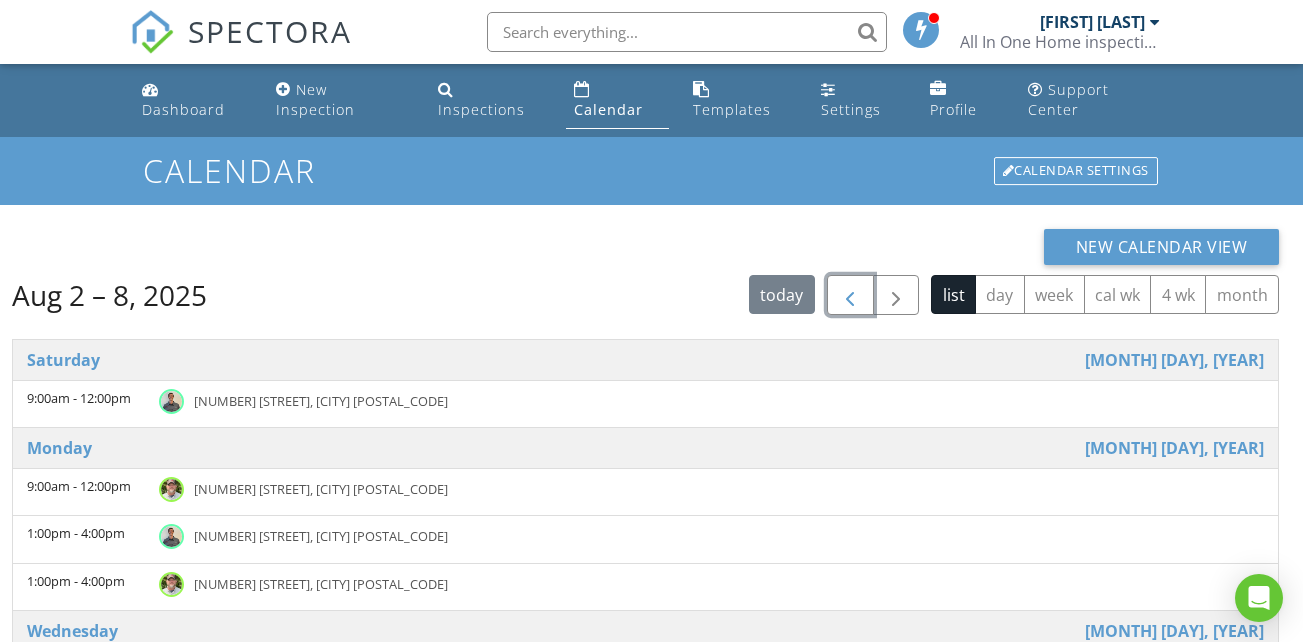 click at bounding box center [850, 296] 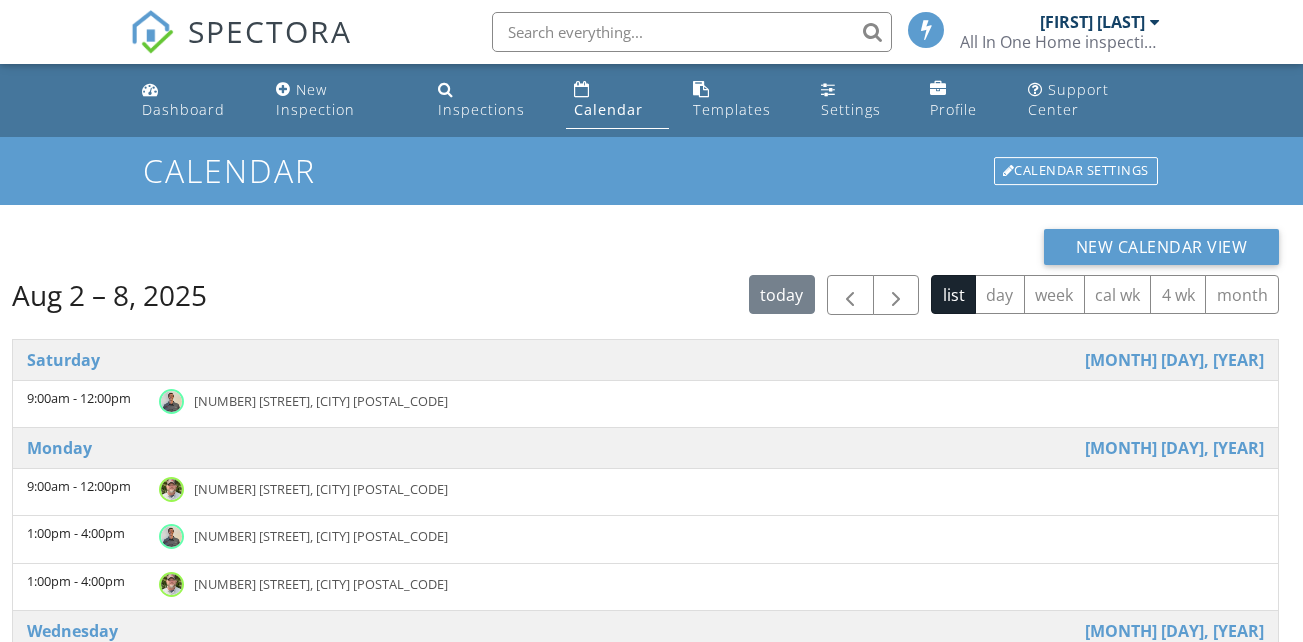 scroll, scrollTop: 0, scrollLeft: 0, axis: both 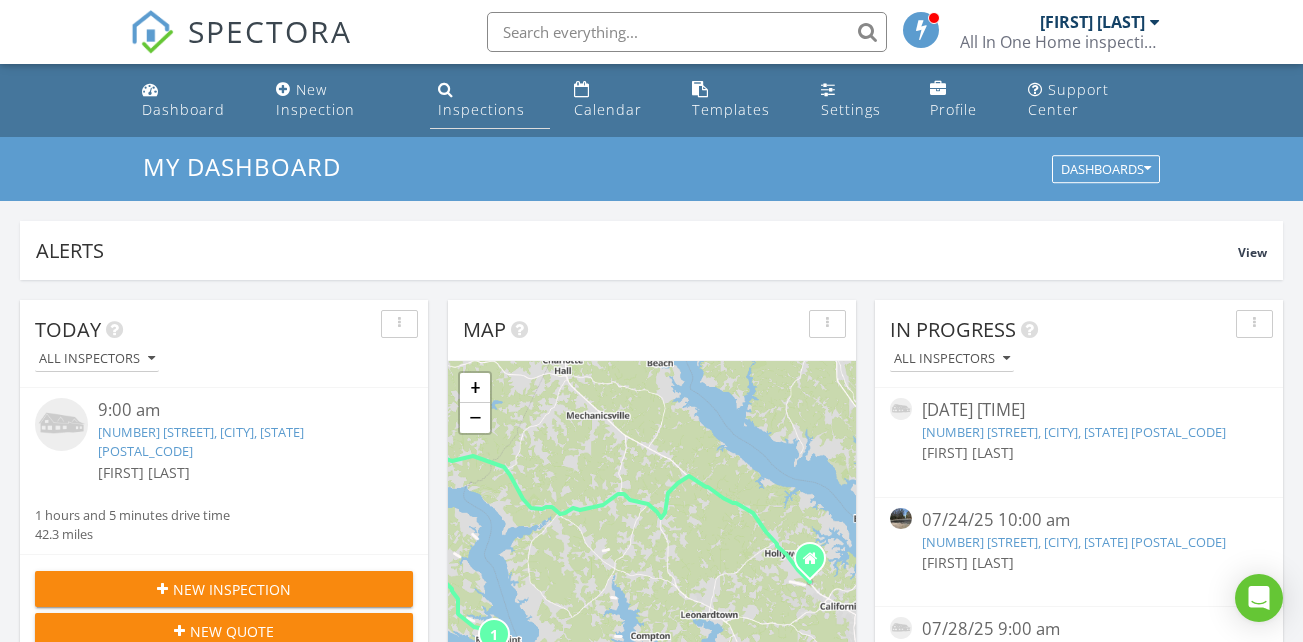 click on "Inspections" at bounding box center (481, 109) 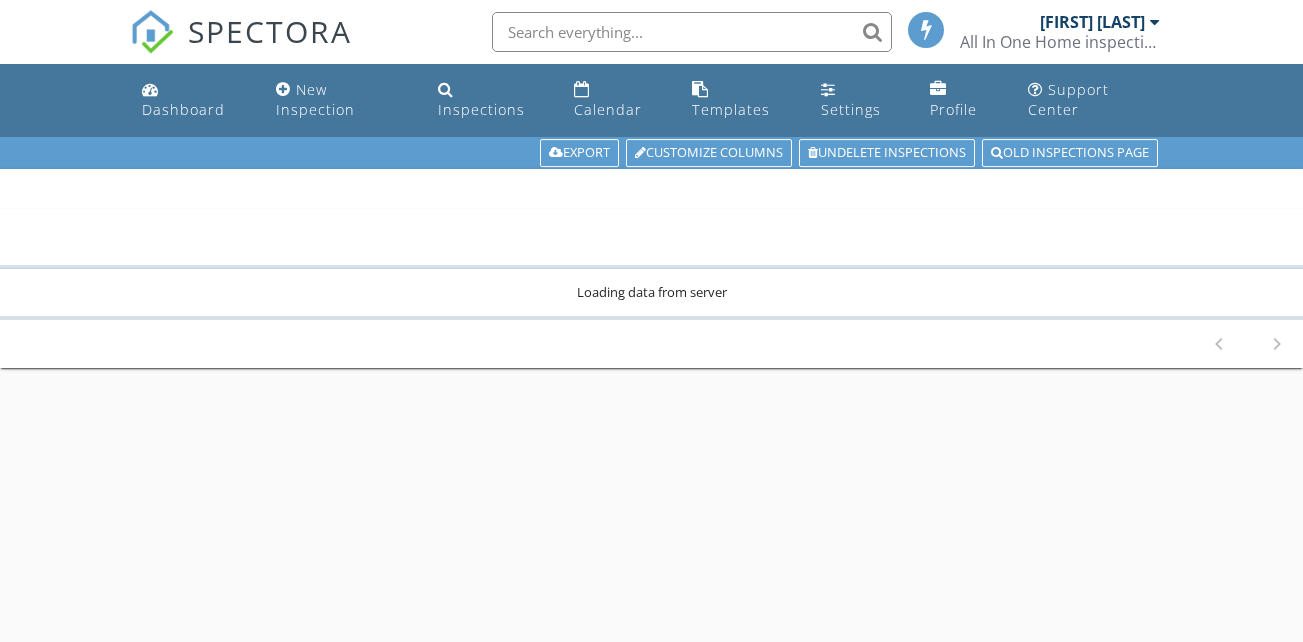 scroll, scrollTop: 0, scrollLeft: 0, axis: both 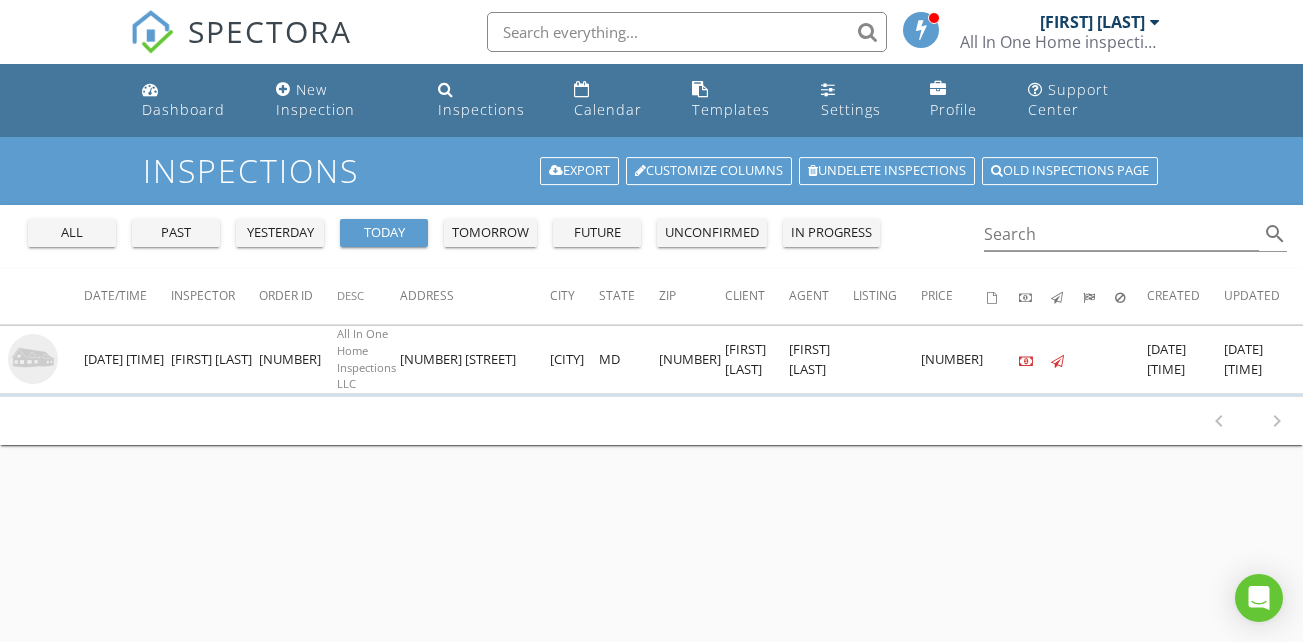 click on "yesterday" at bounding box center [280, 233] 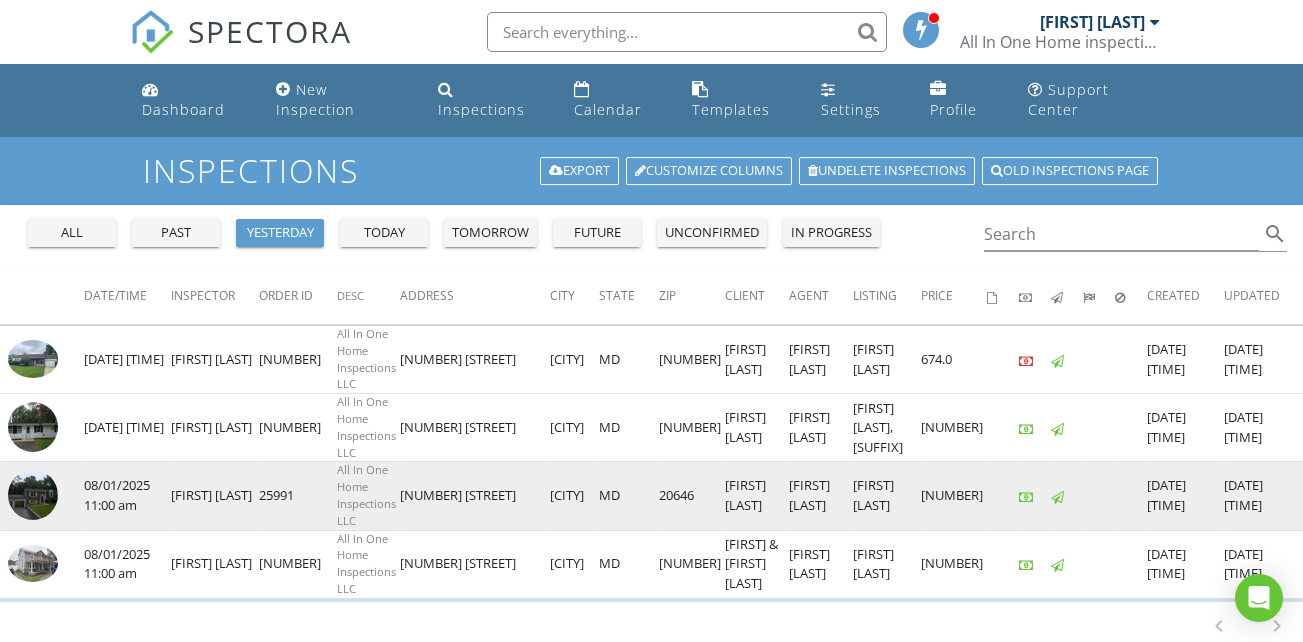 click at bounding box center [33, 495] 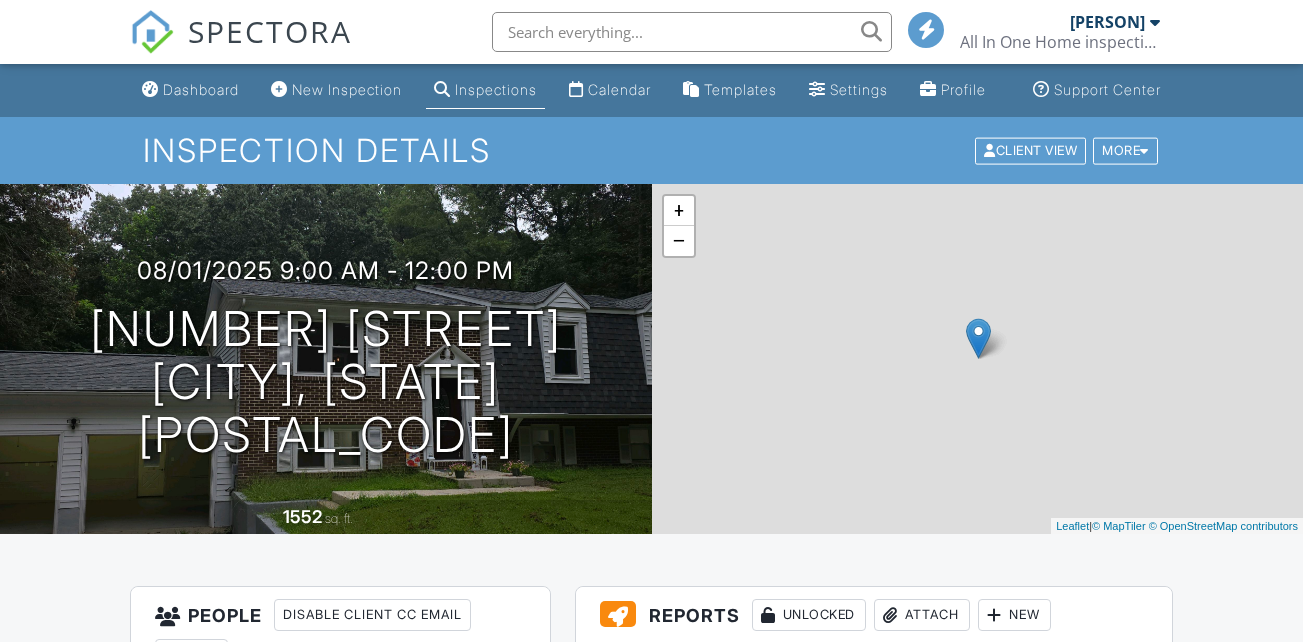 scroll, scrollTop: 0, scrollLeft: 0, axis: both 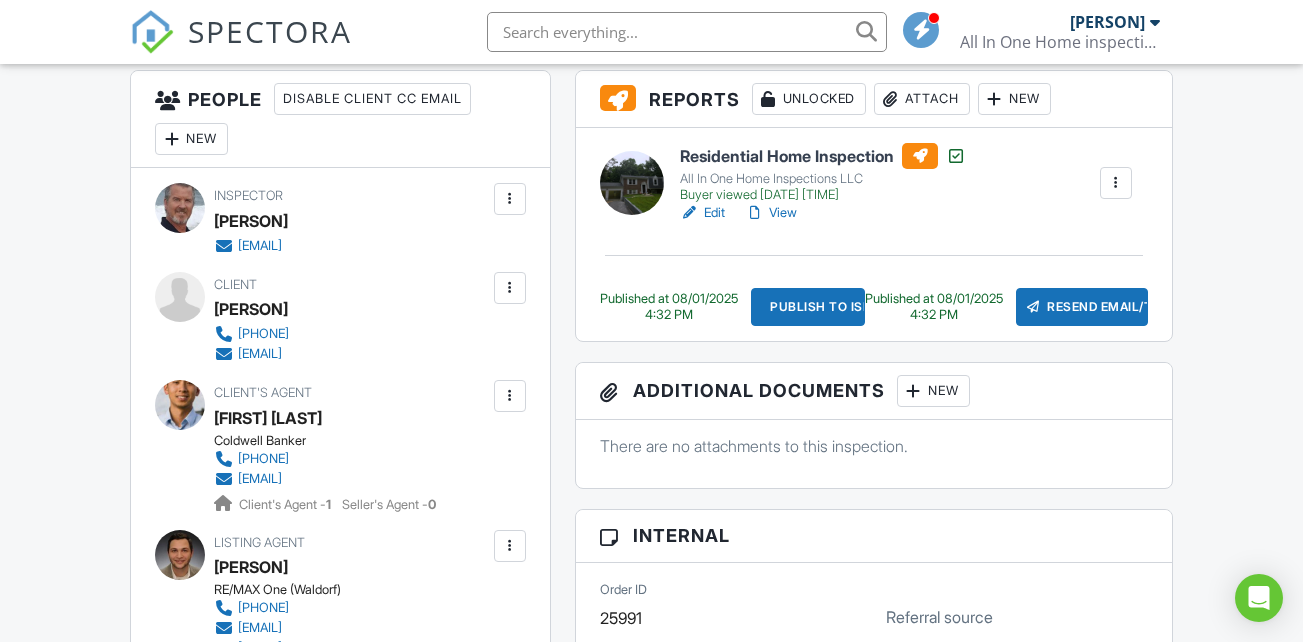 click on "View" at bounding box center (771, 213) 